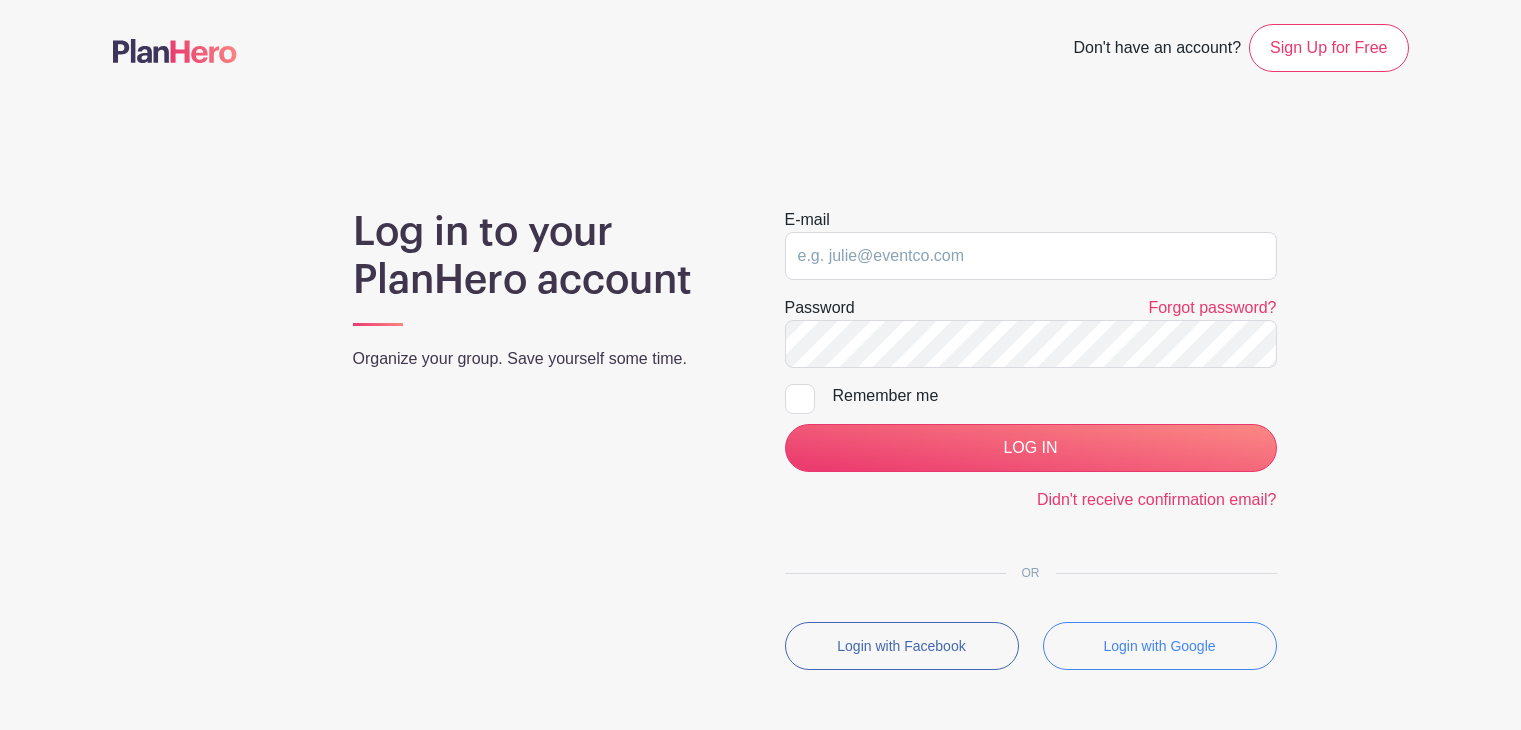 scroll, scrollTop: 0, scrollLeft: 0, axis: both 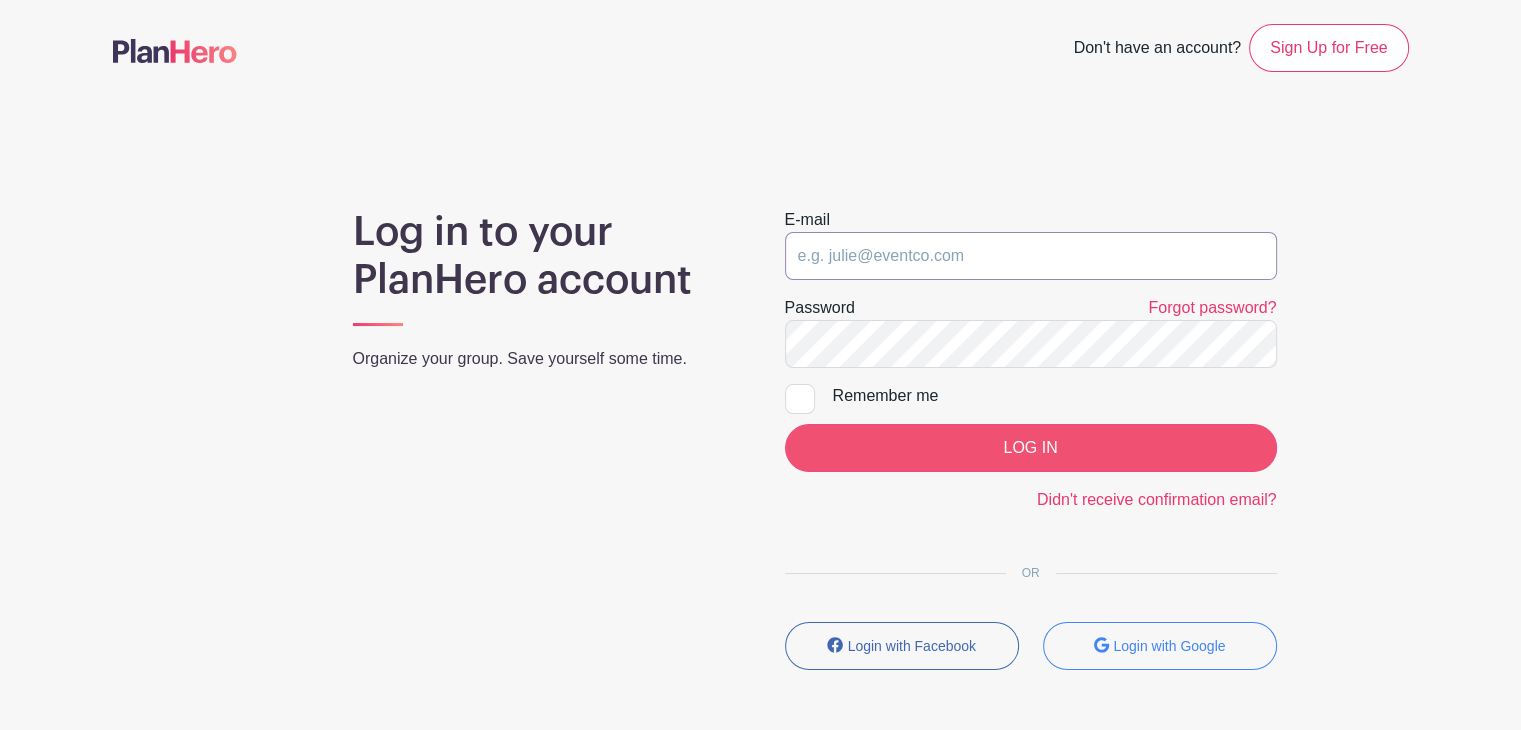 type on "[EMAIL]" 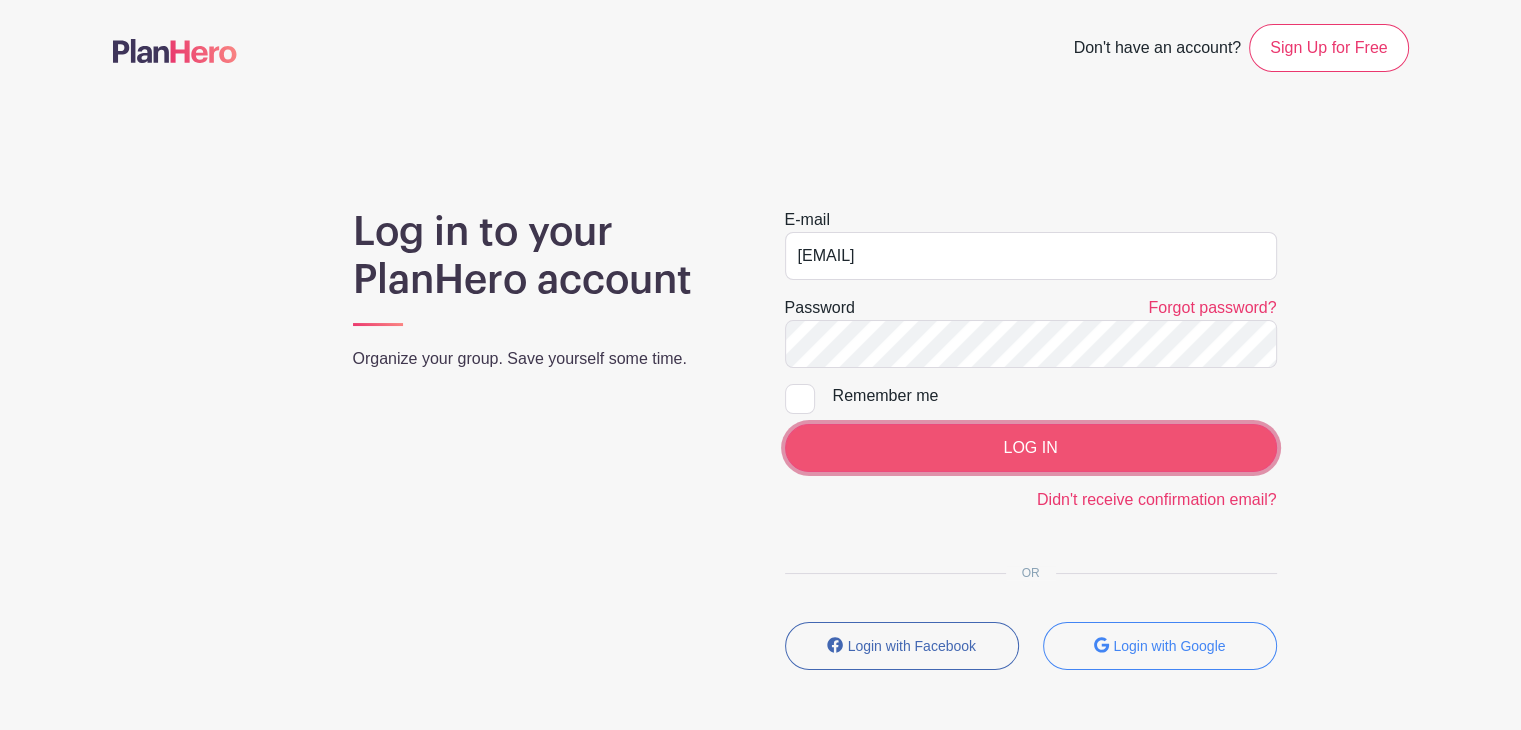 click on "LOG IN" at bounding box center (1031, 448) 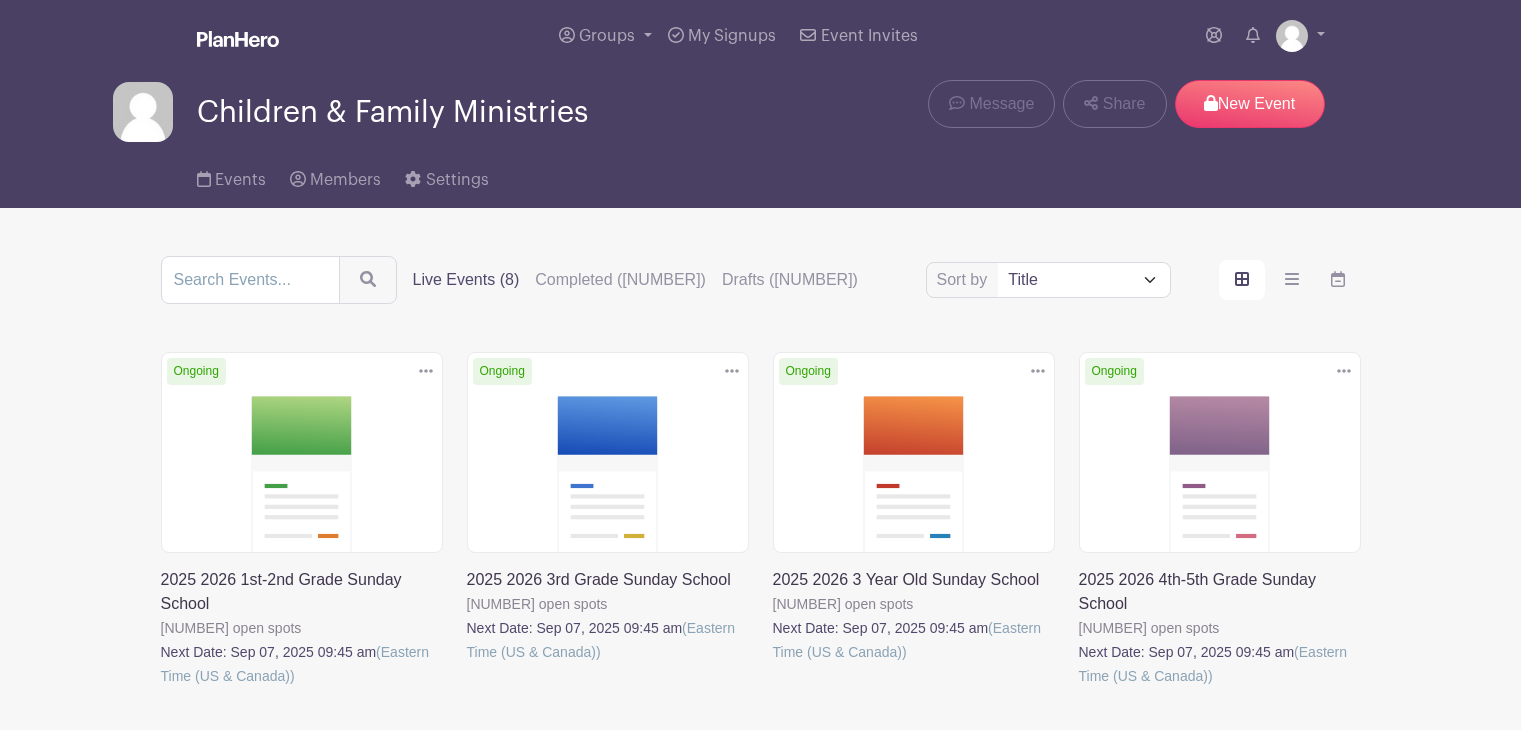 scroll, scrollTop: 0, scrollLeft: 0, axis: both 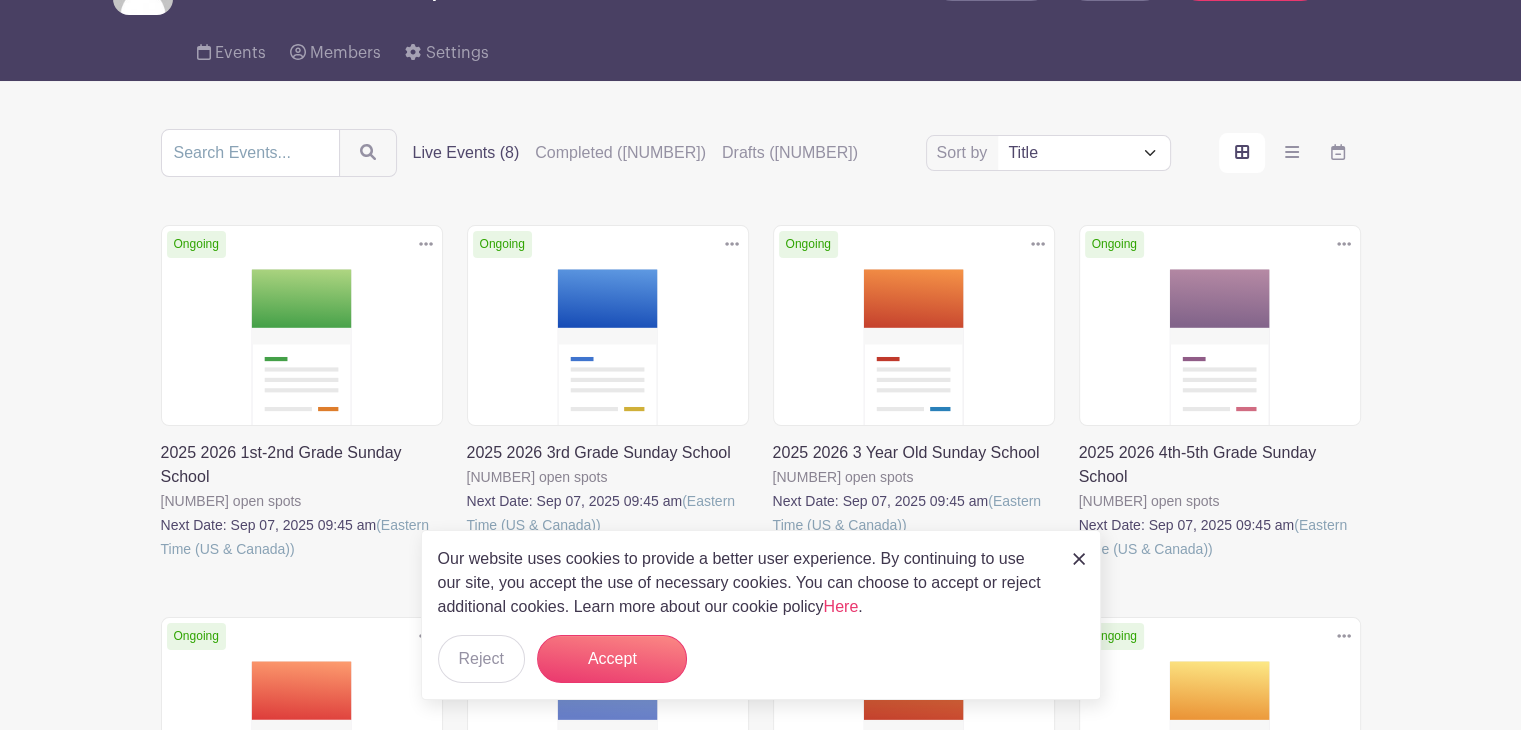 click at bounding box center [467, 537] 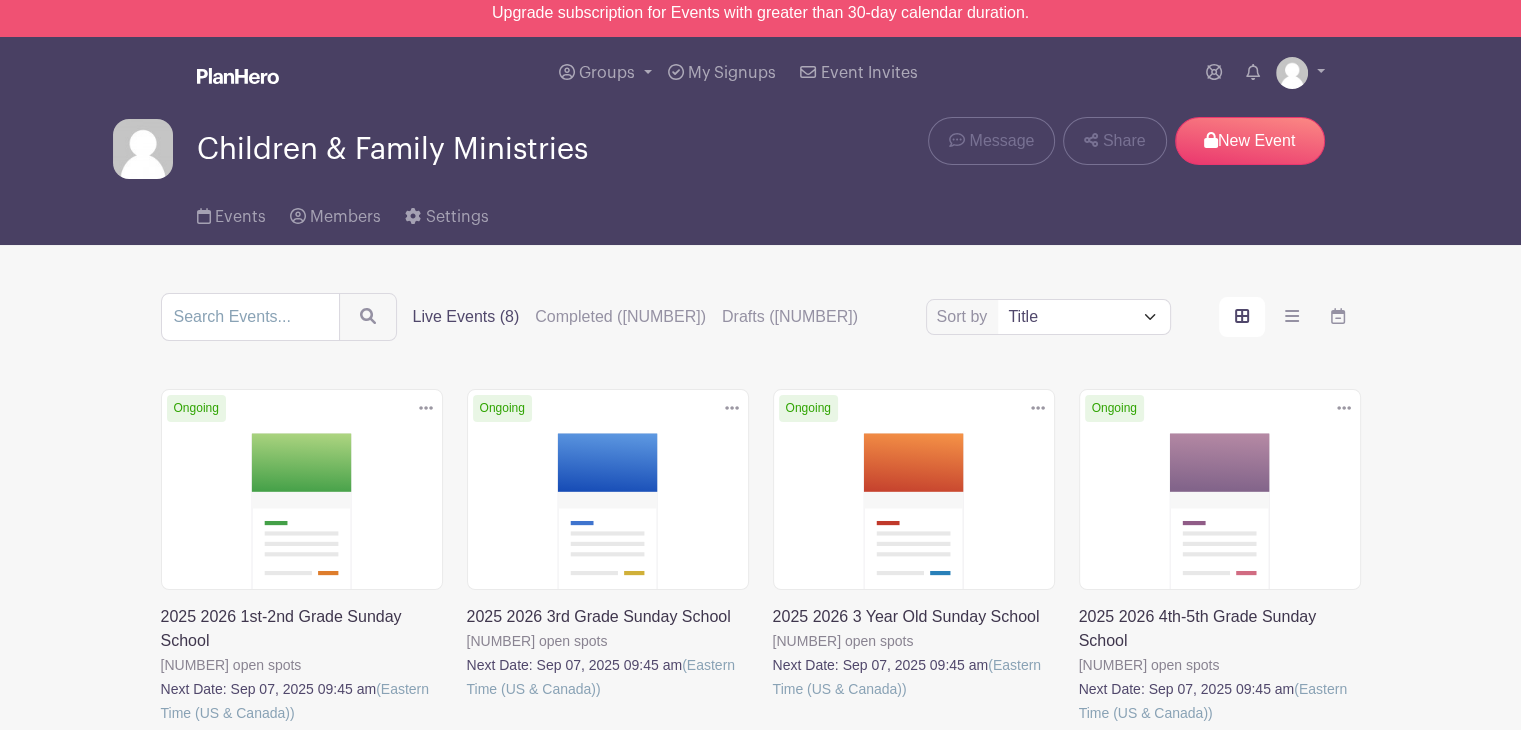 scroll, scrollTop: 0, scrollLeft: 0, axis: both 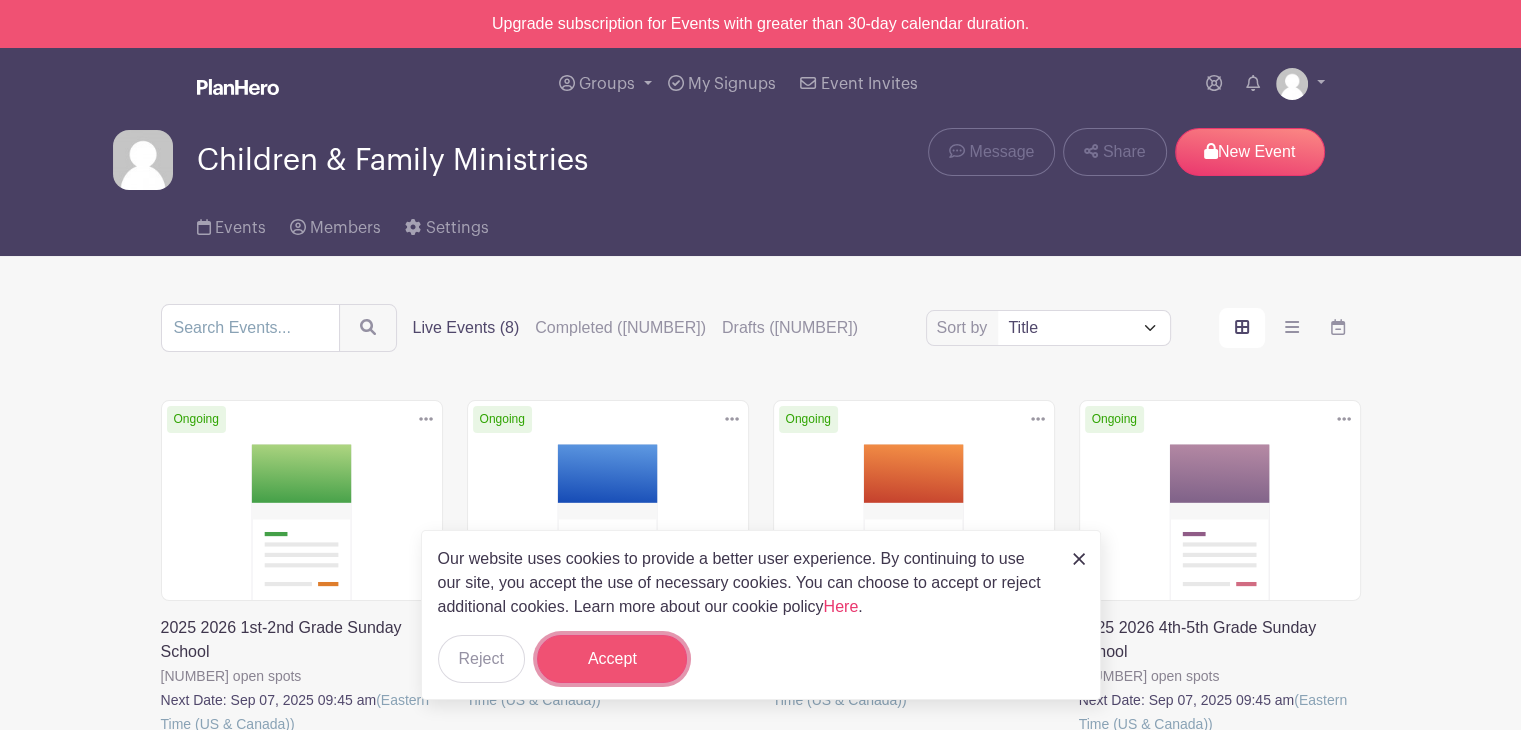 click on "Accept" at bounding box center [612, 659] 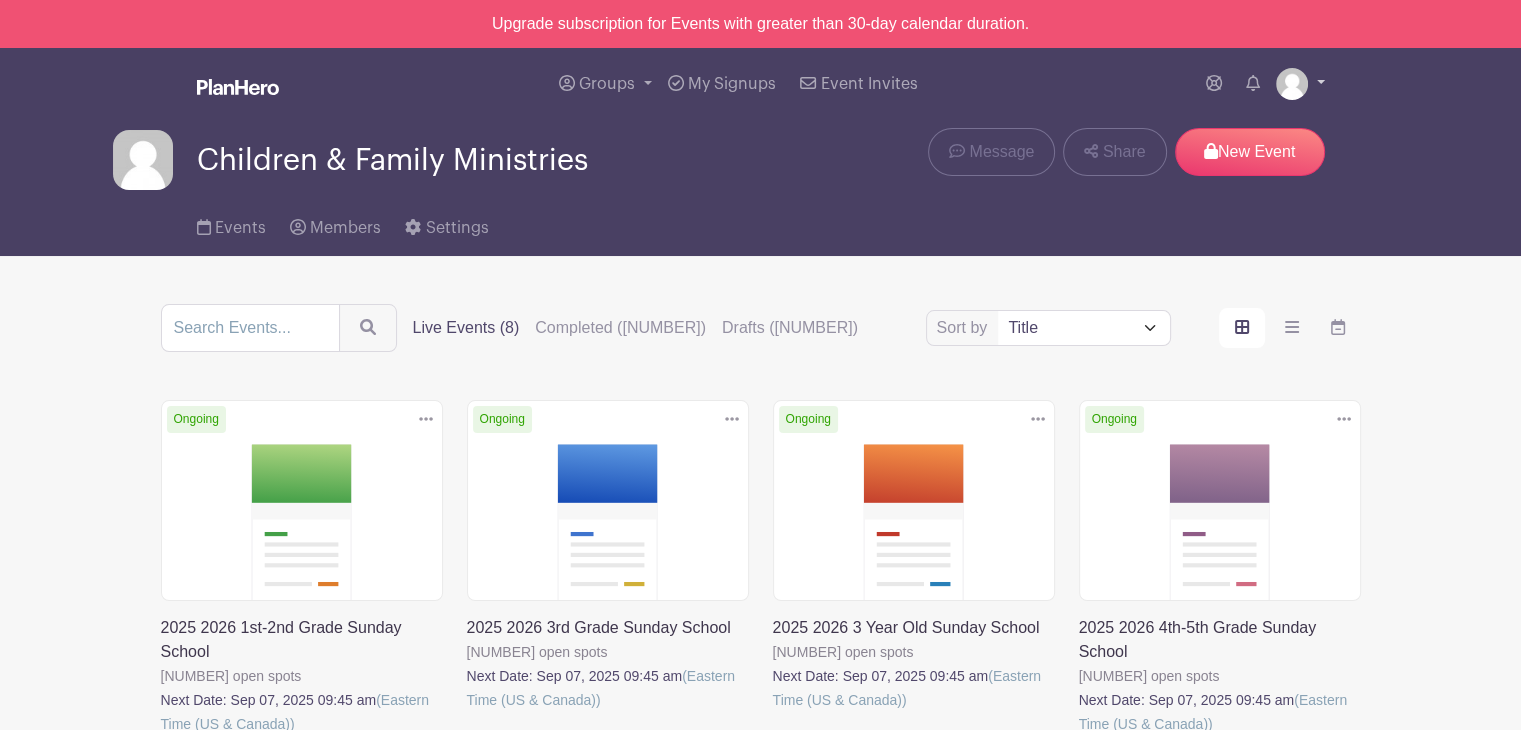 click at bounding box center (1292, 84) 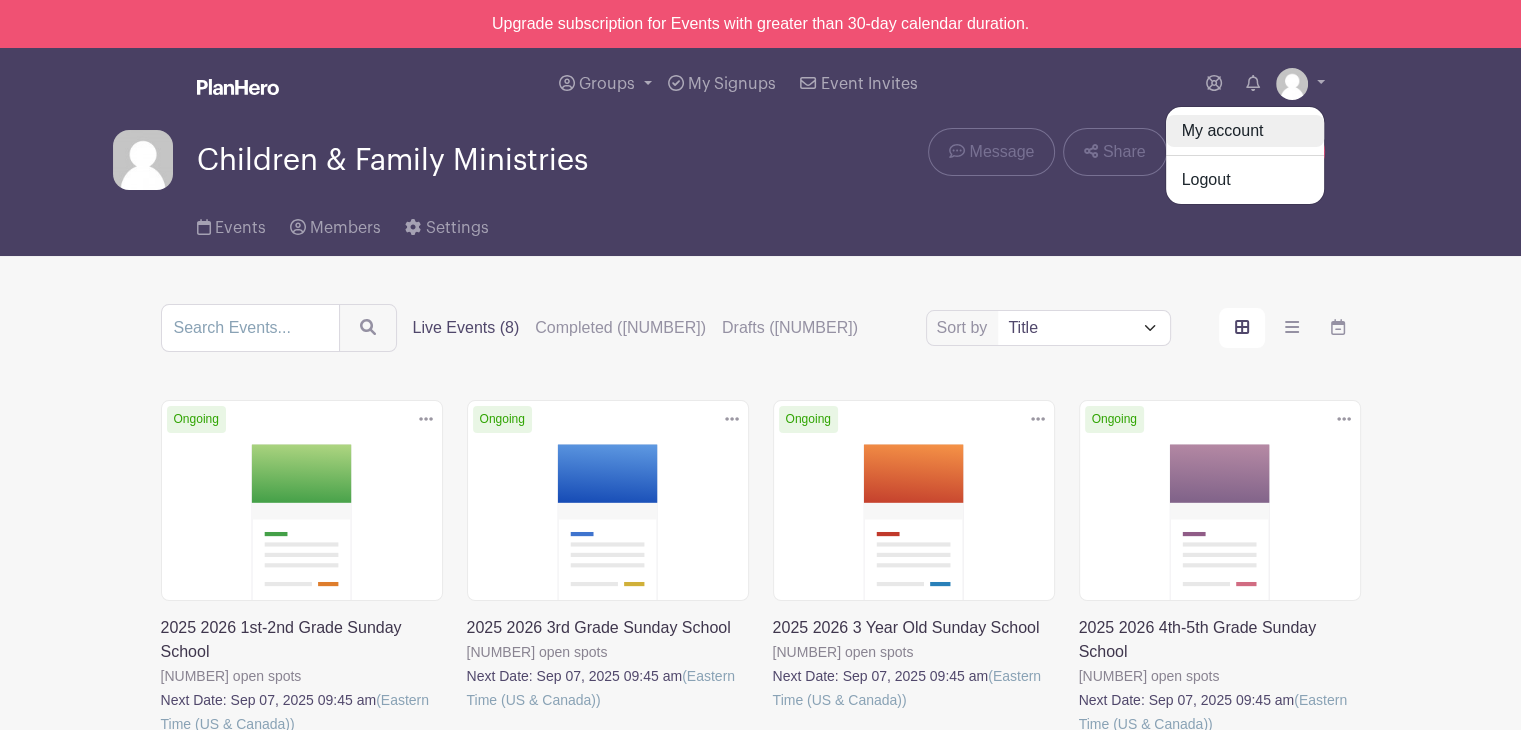 click on "My account" at bounding box center [1245, 131] 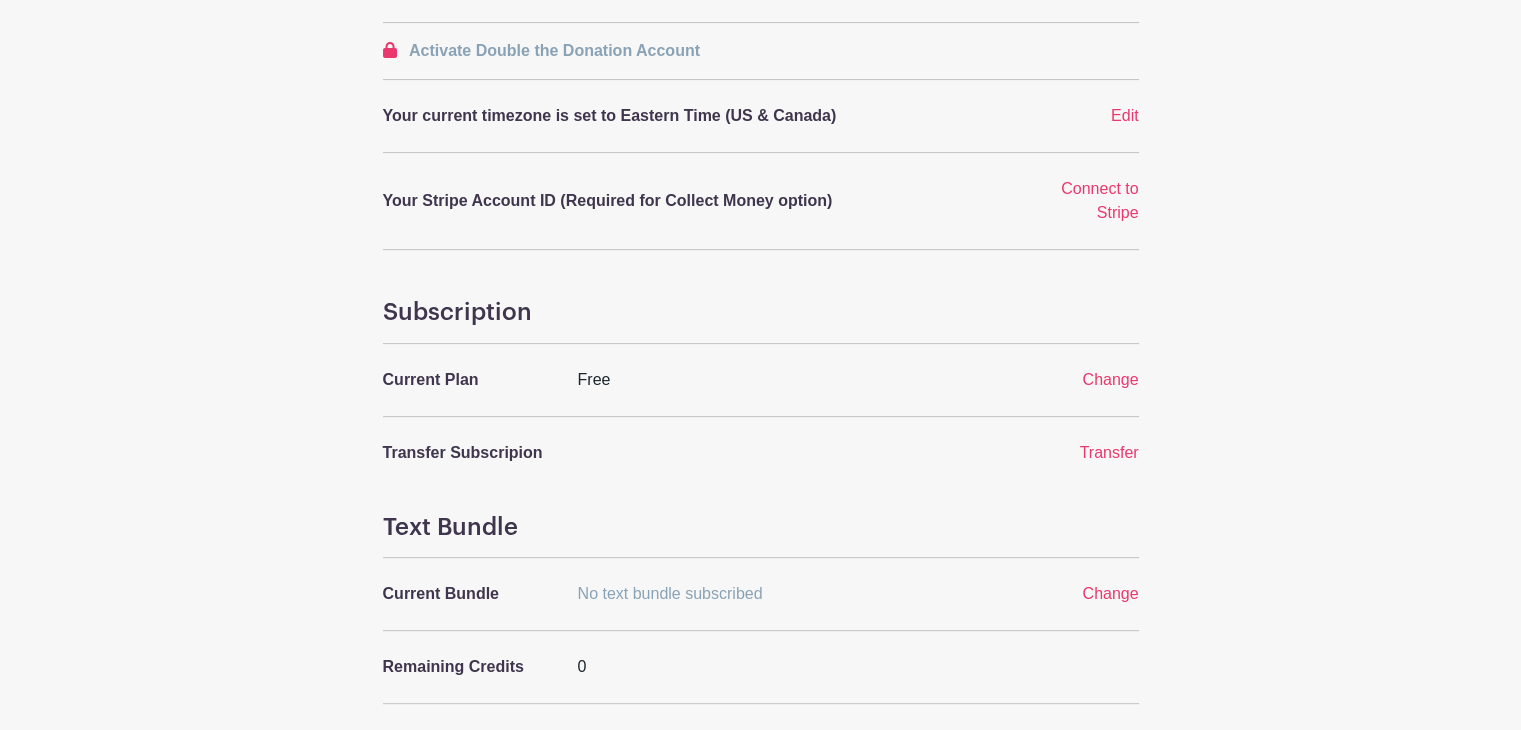 scroll, scrollTop: 547, scrollLeft: 0, axis: vertical 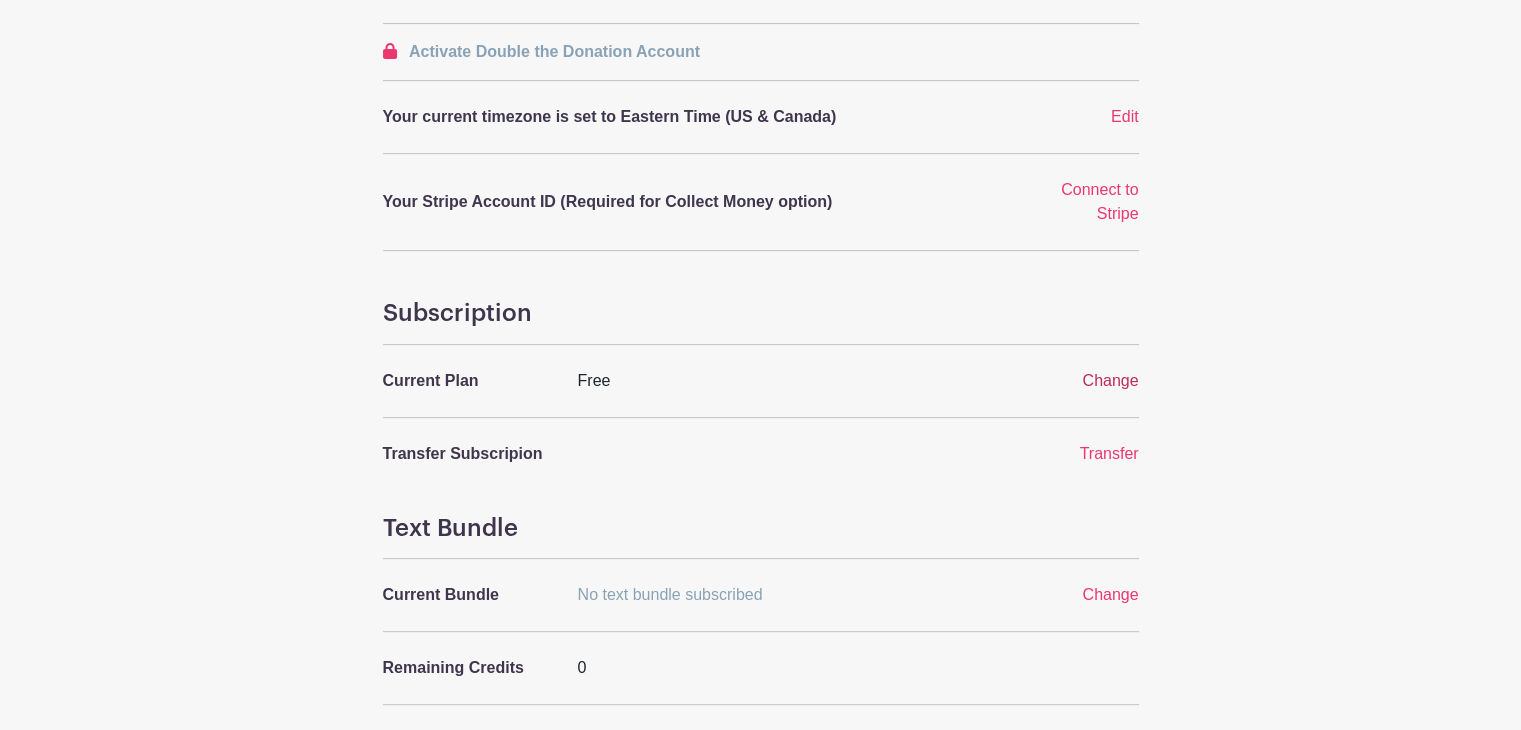 click on "Change" at bounding box center (1110, 380) 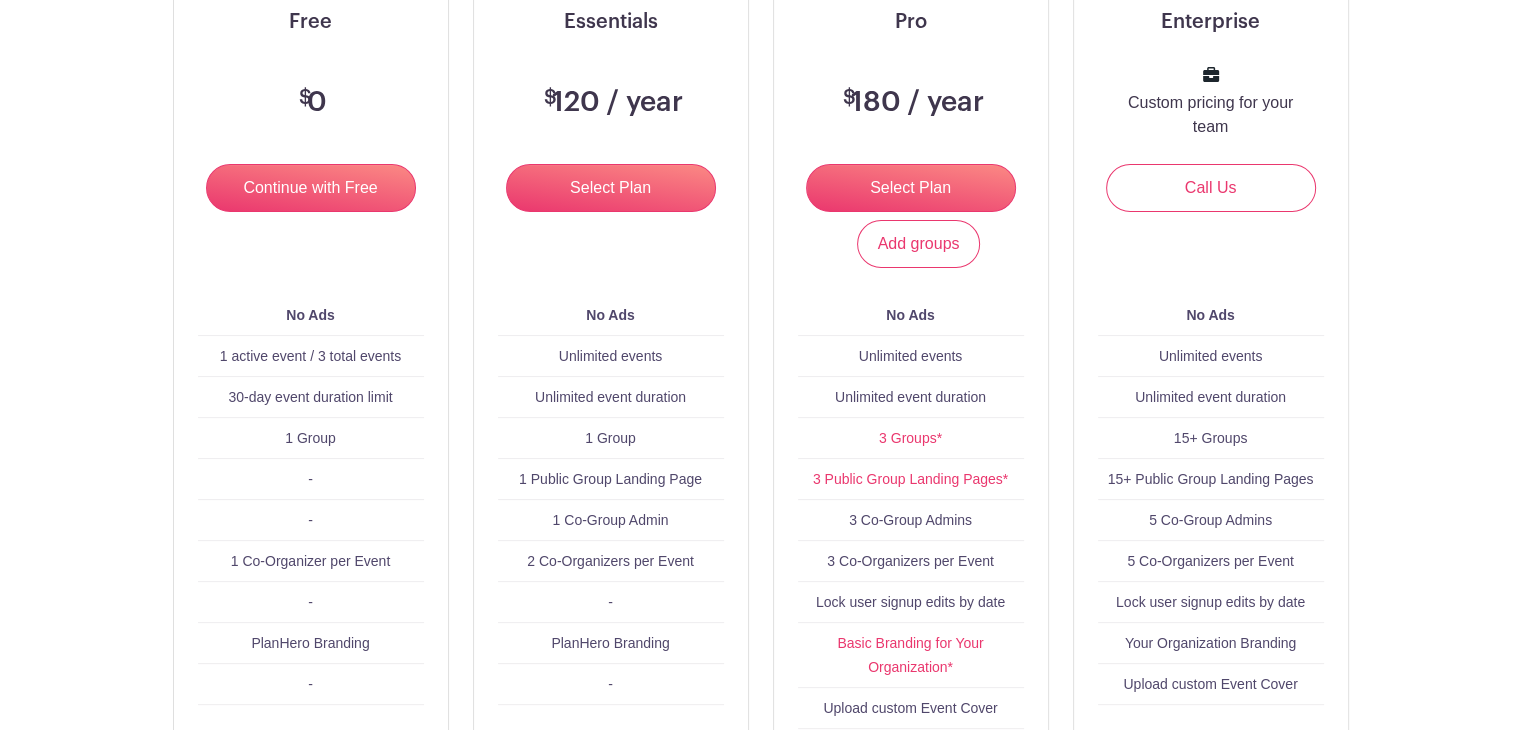 scroll, scrollTop: 263, scrollLeft: 0, axis: vertical 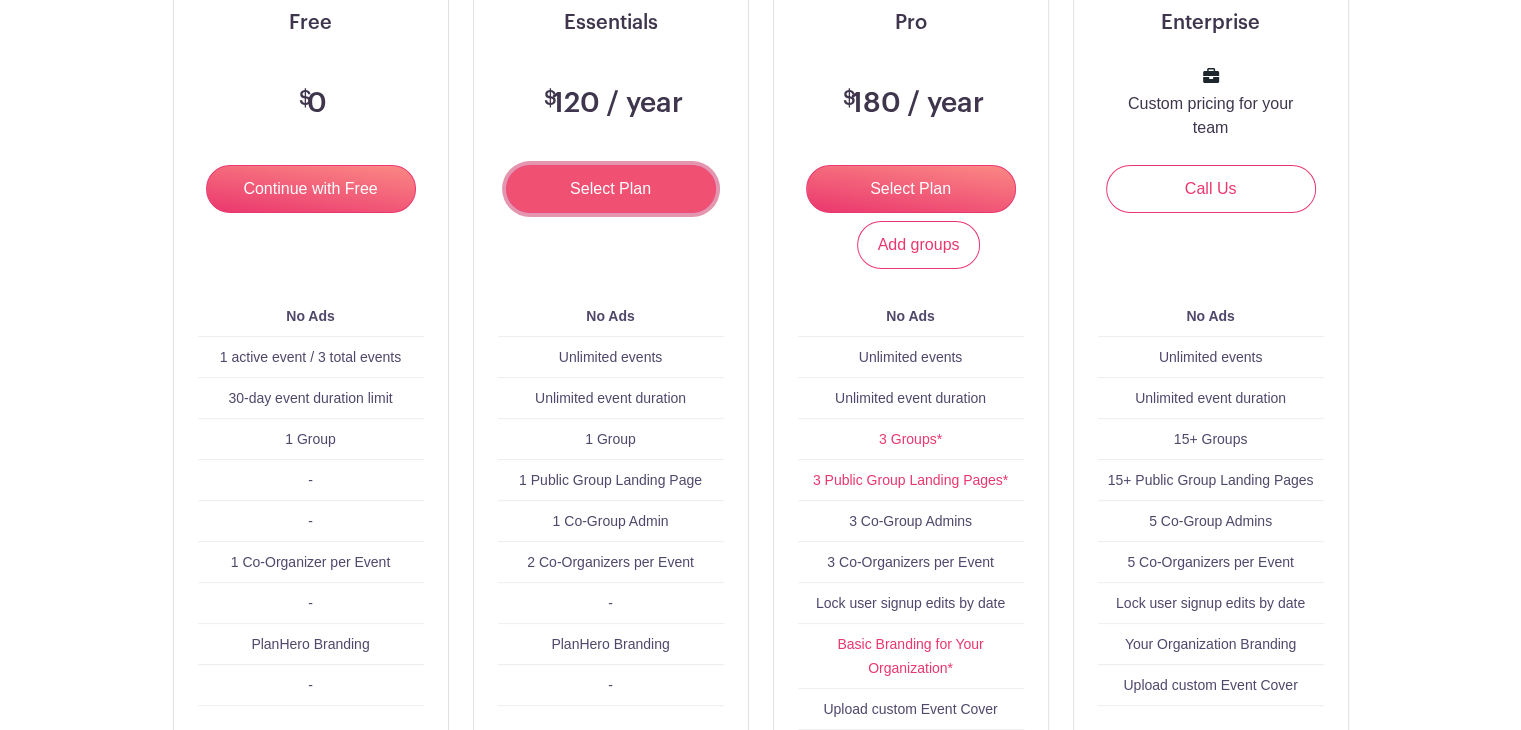 click on "Select Plan" at bounding box center (611, 189) 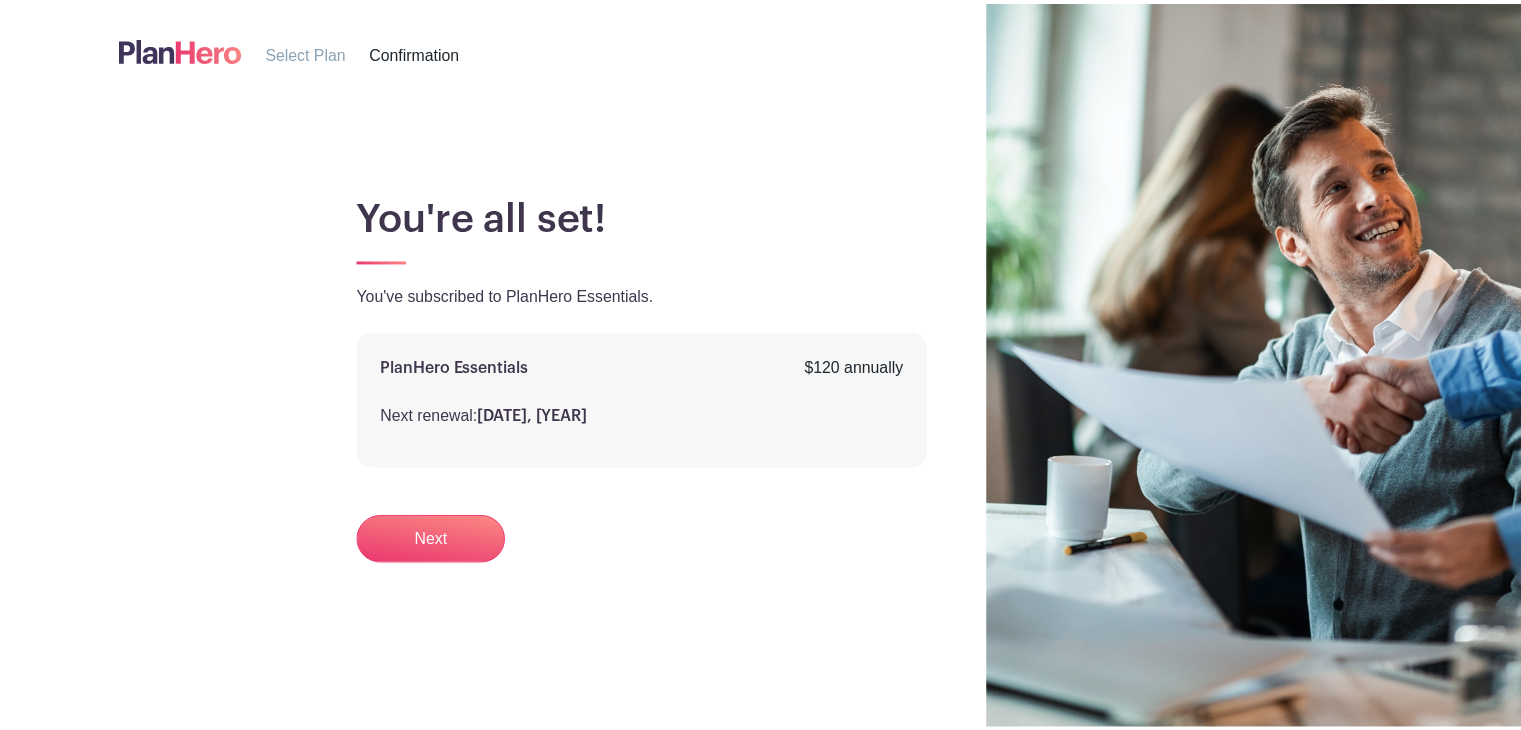 scroll, scrollTop: 0, scrollLeft: 0, axis: both 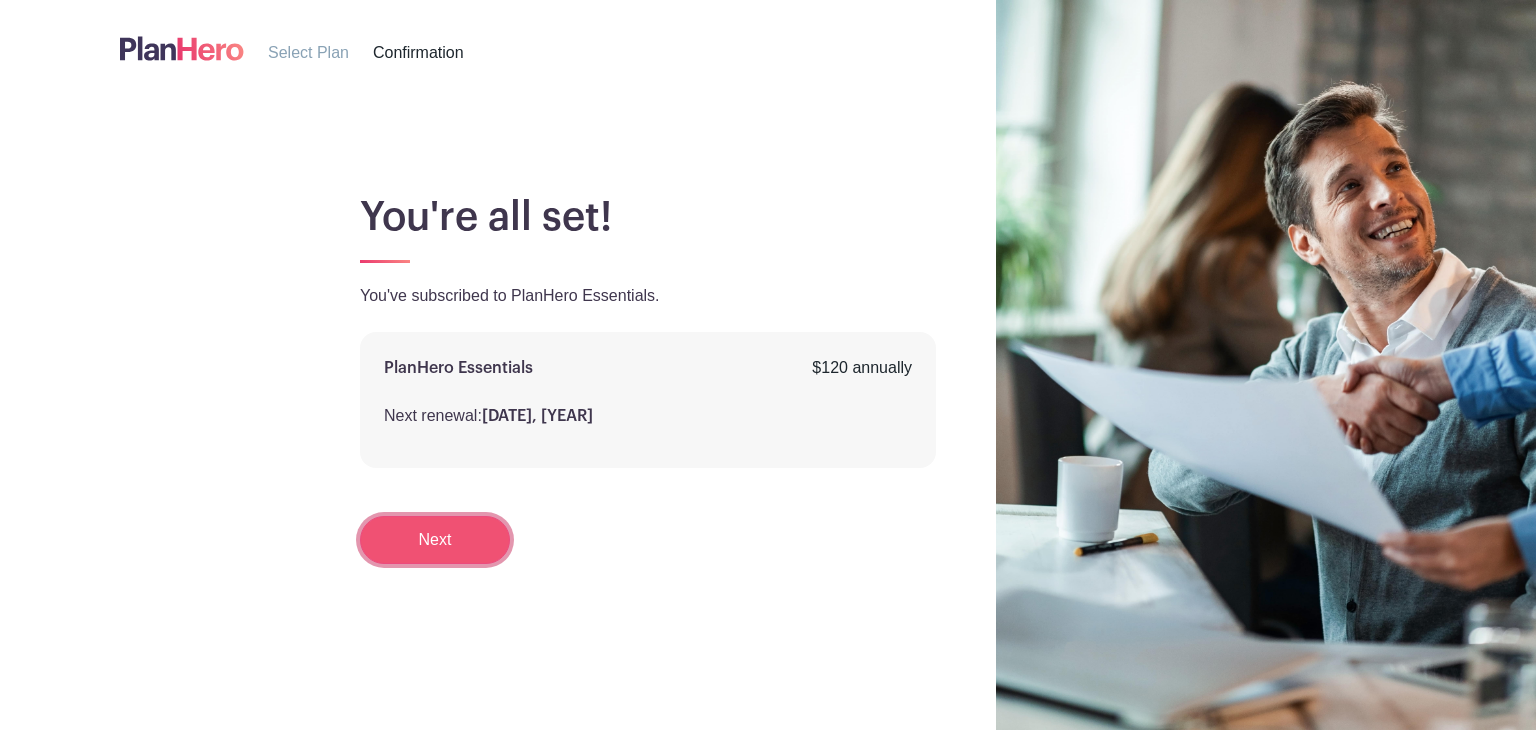 click on "Next" at bounding box center (435, 540) 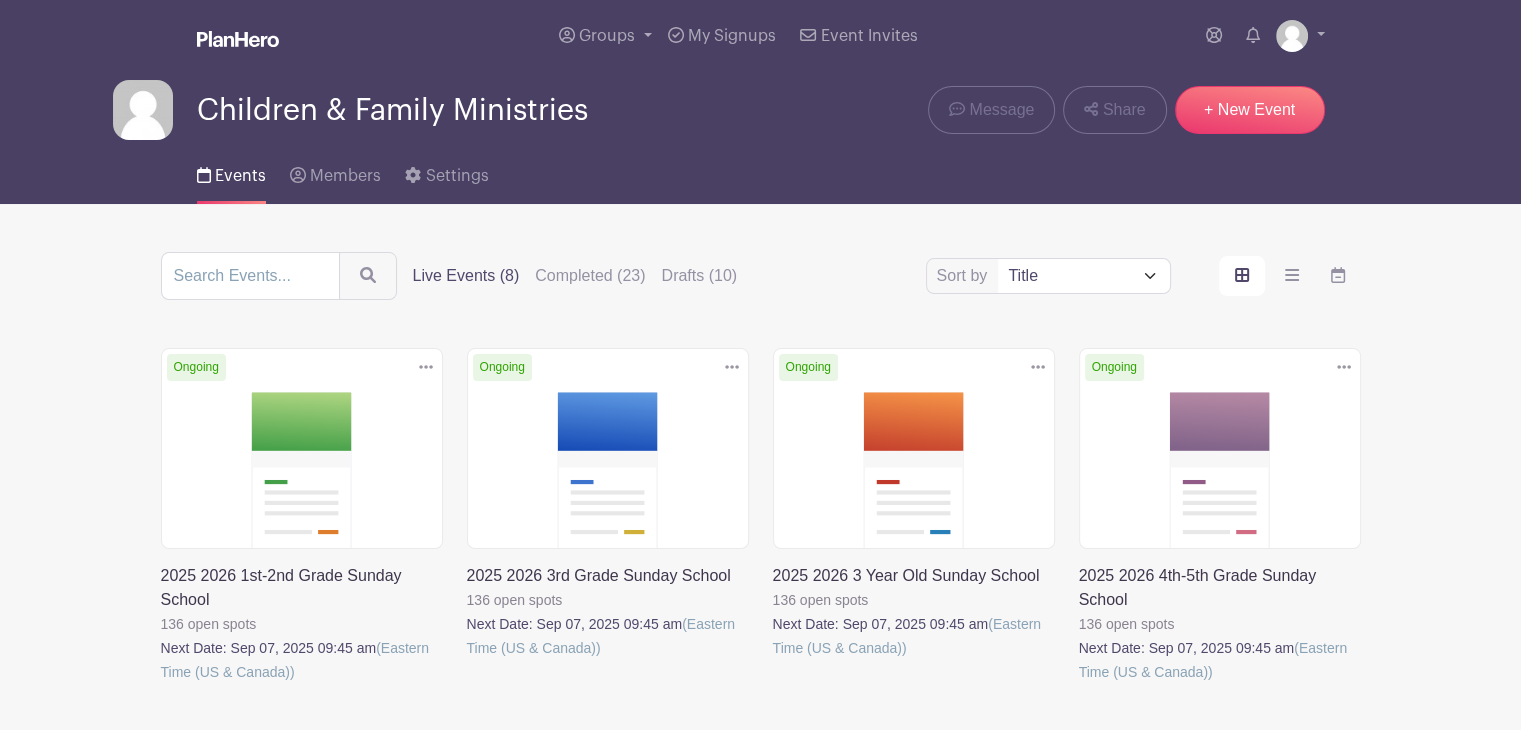 scroll, scrollTop: 0, scrollLeft: 0, axis: both 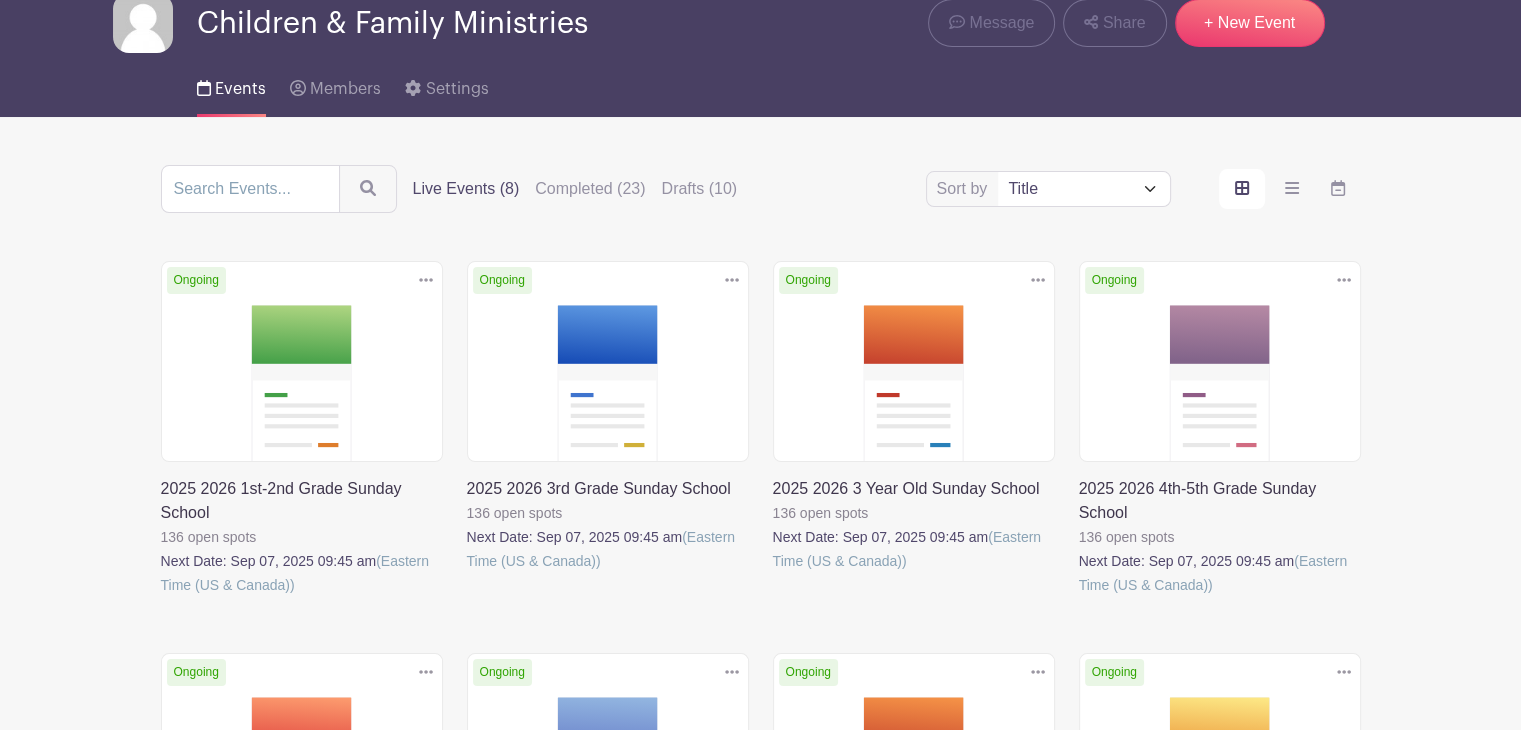 click 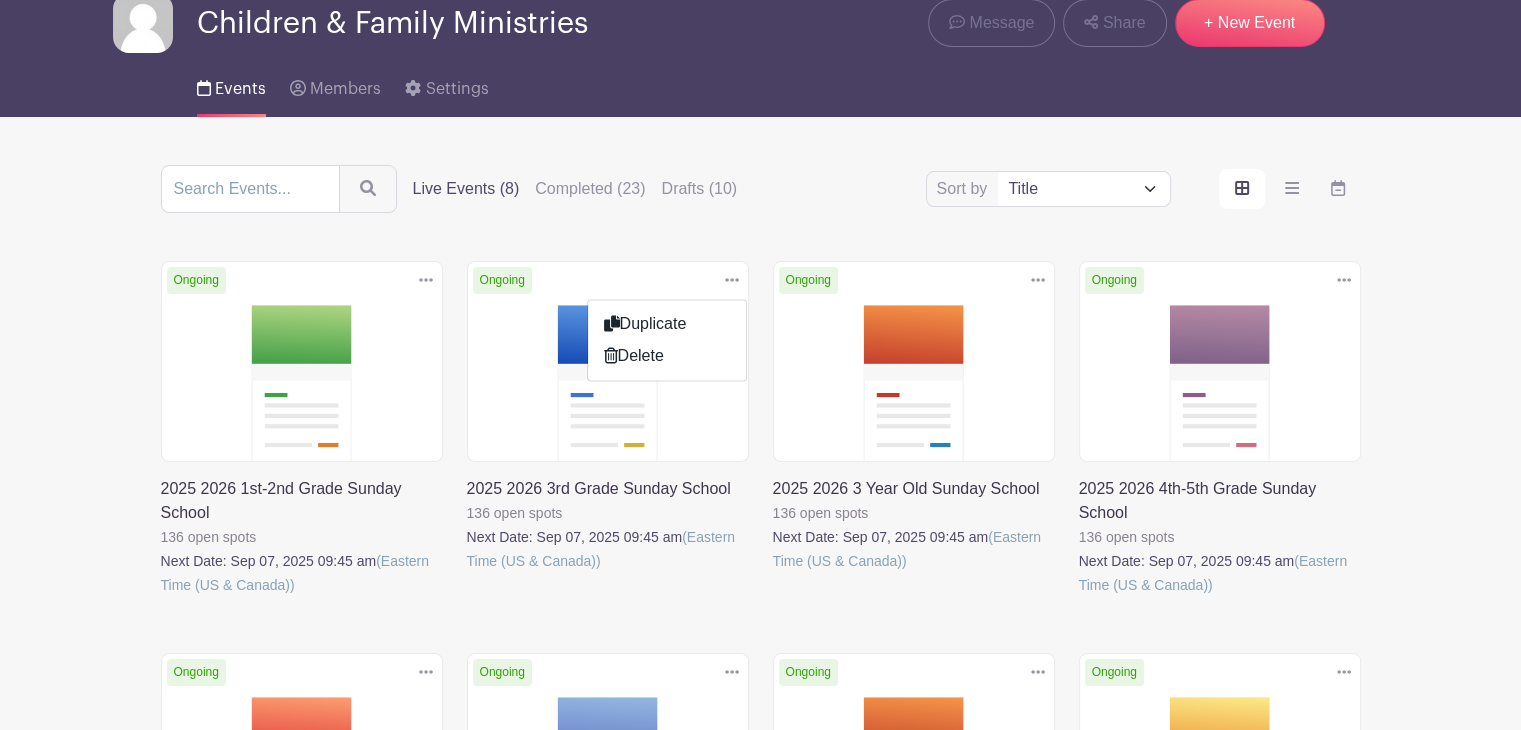 click at bounding box center [467, 573] 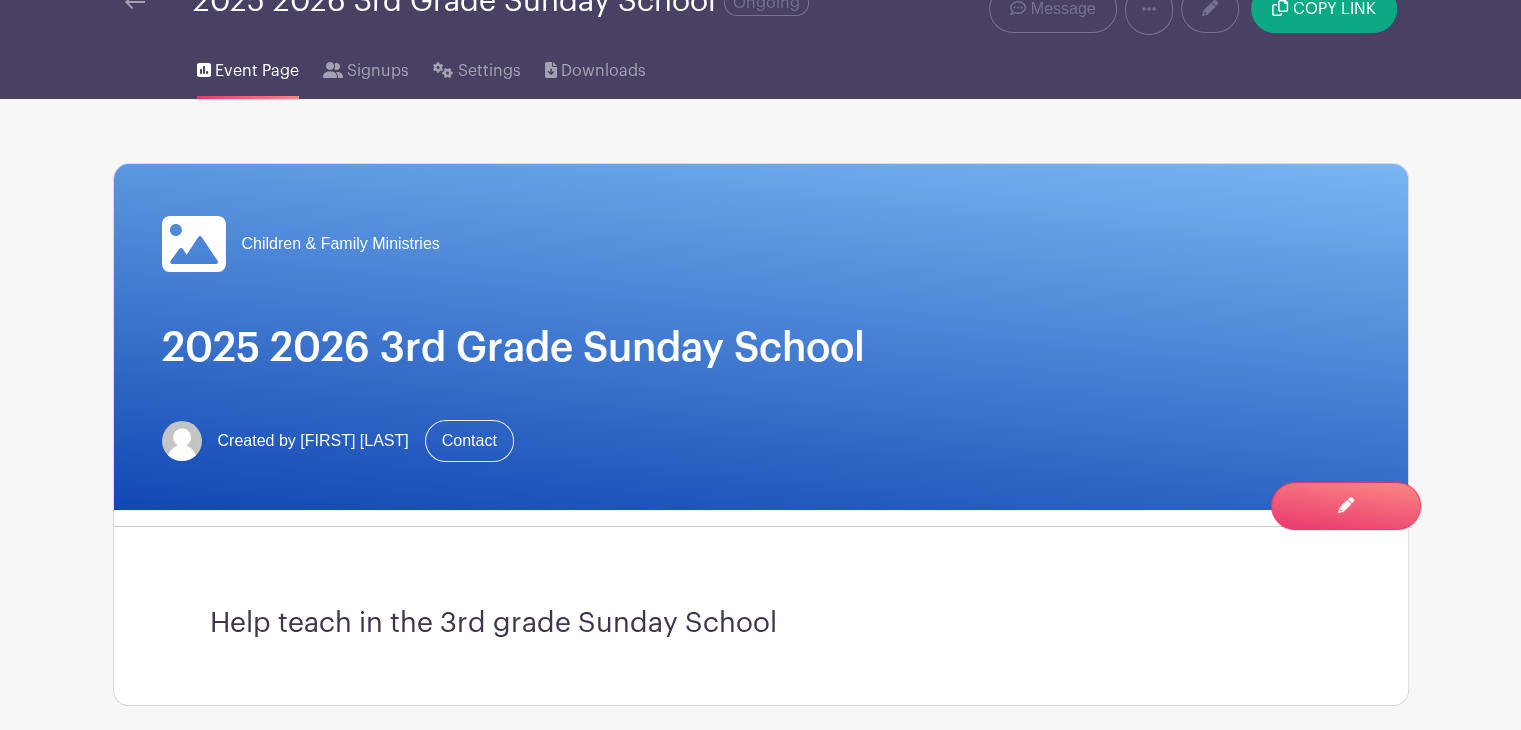 scroll, scrollTop: 0, scrollLeft: 0, axis: both 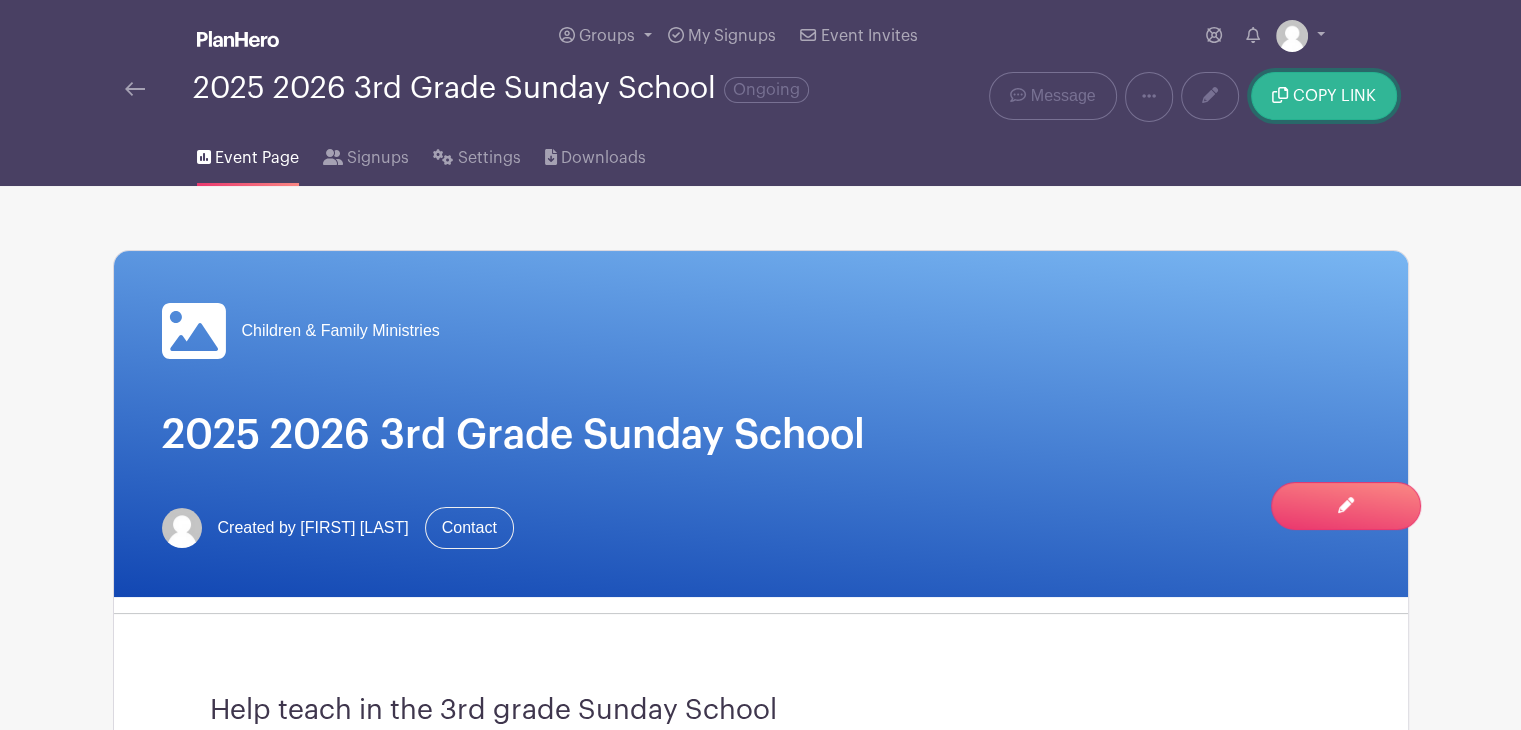 click on "COPY LINK" at bounding box center [1334, 96] 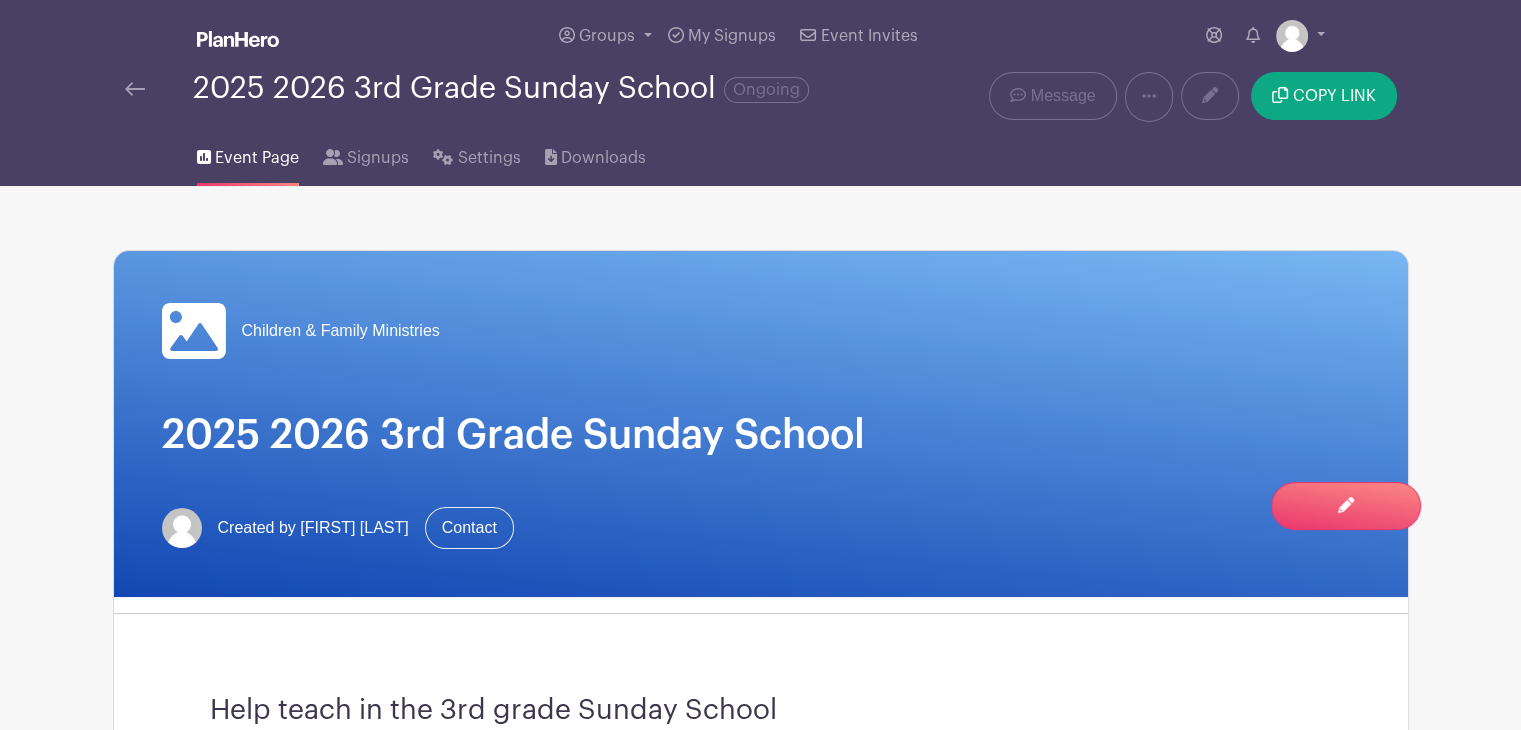 click on "Groups
All Groups
Children & Family Ministries
My Signups
Event Invites
My account
Logout
2025 2026 3rd Grade Sunday School  Ongoing" at bounding box center [760, 865] 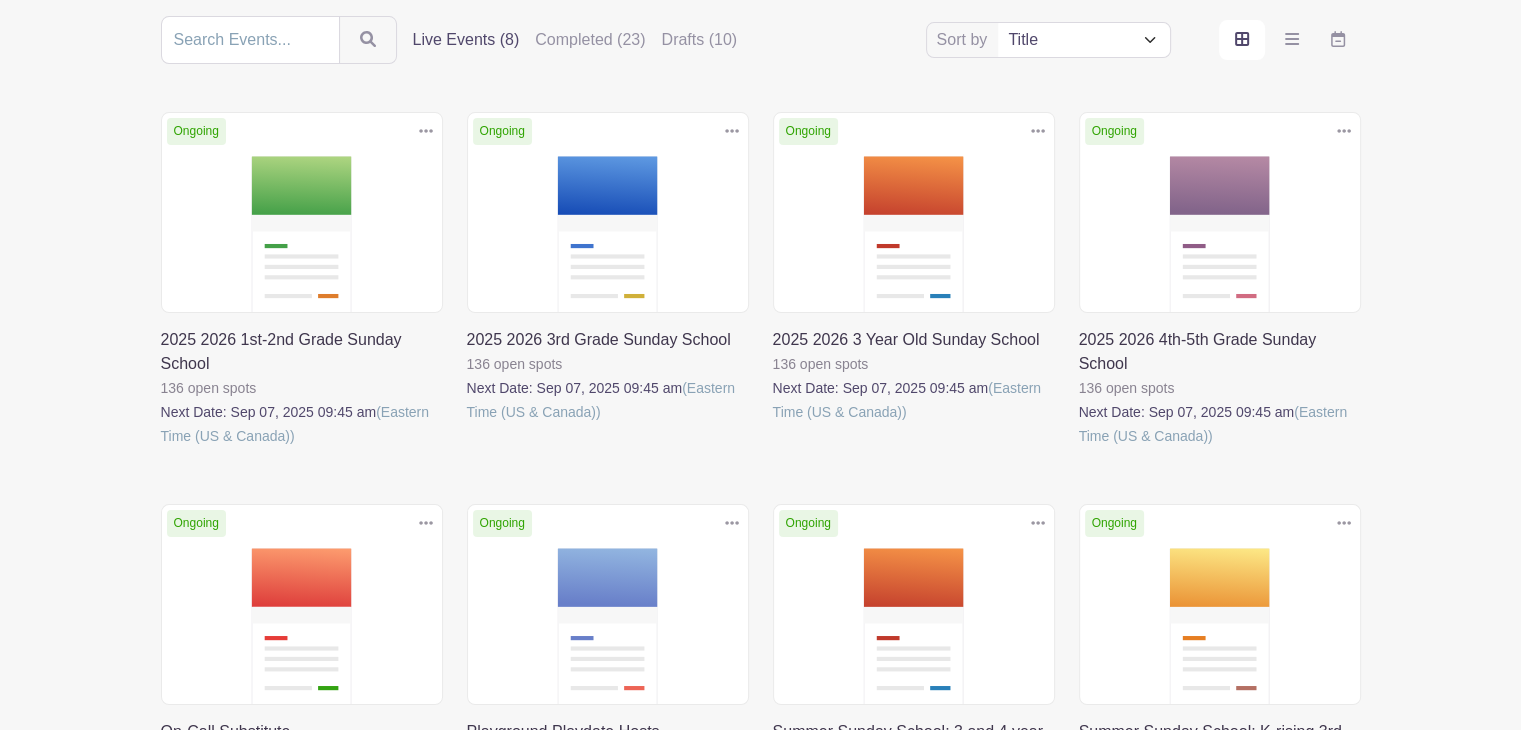 scroll, scrollTop: 256, scrollLeft: 0, axis: vertical 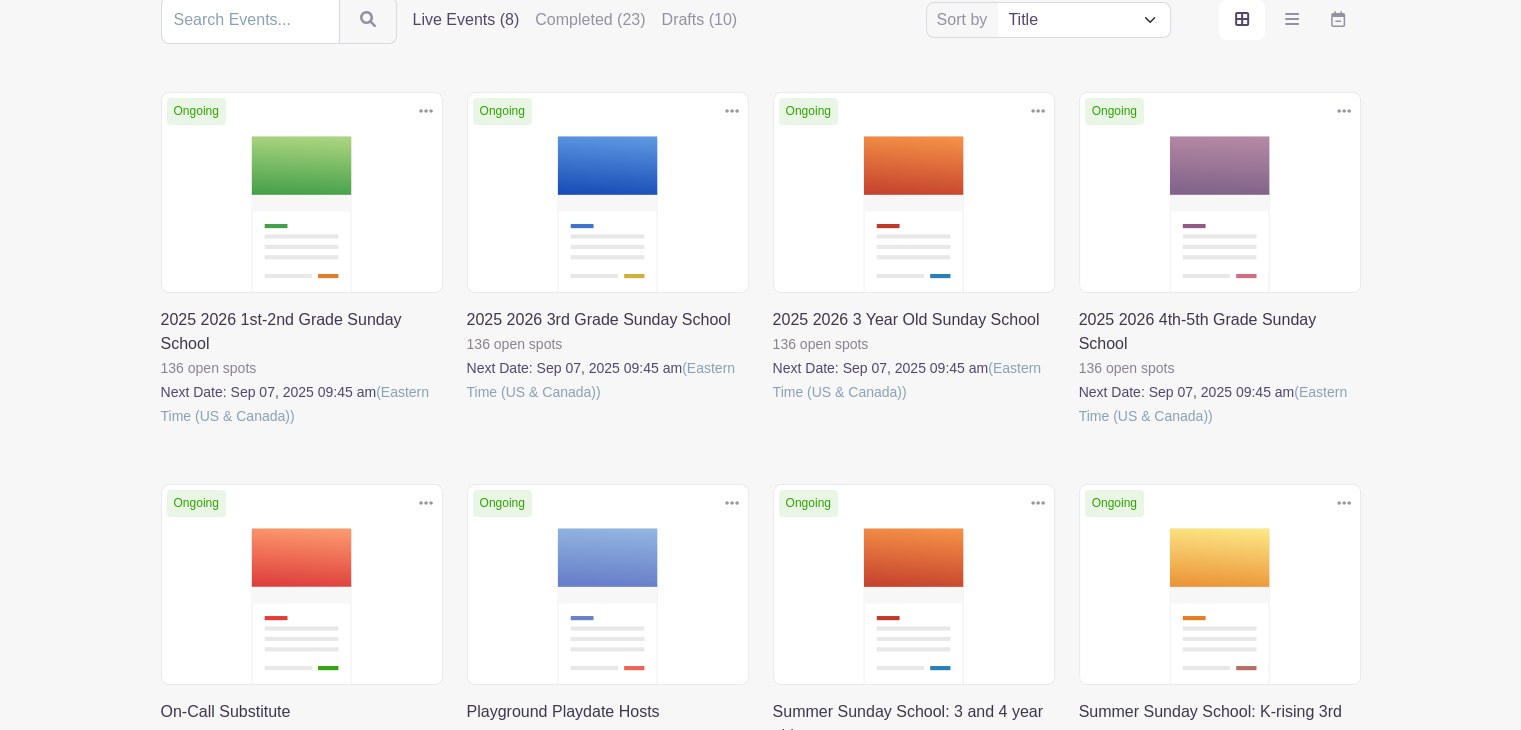 click 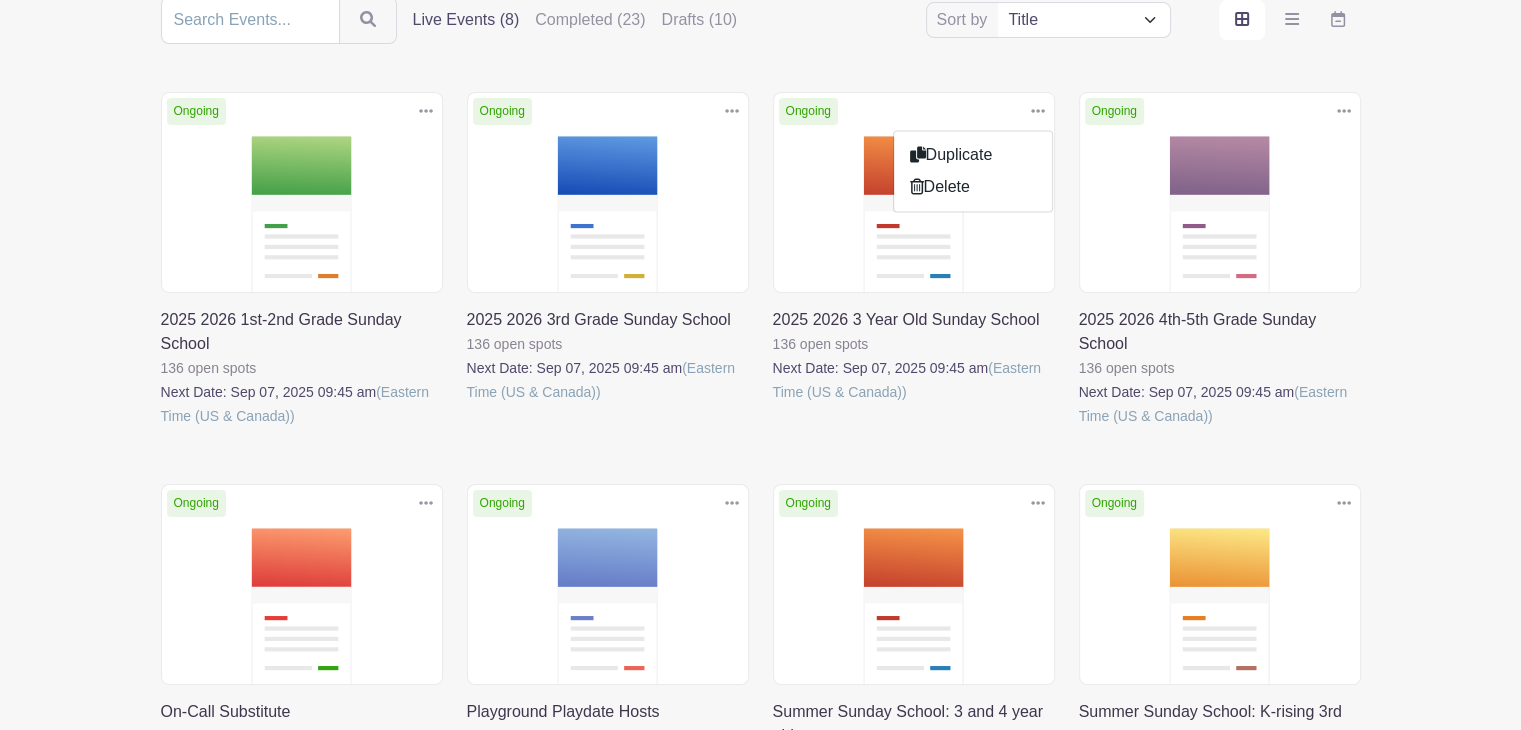 click at bounding box center [773, 404] 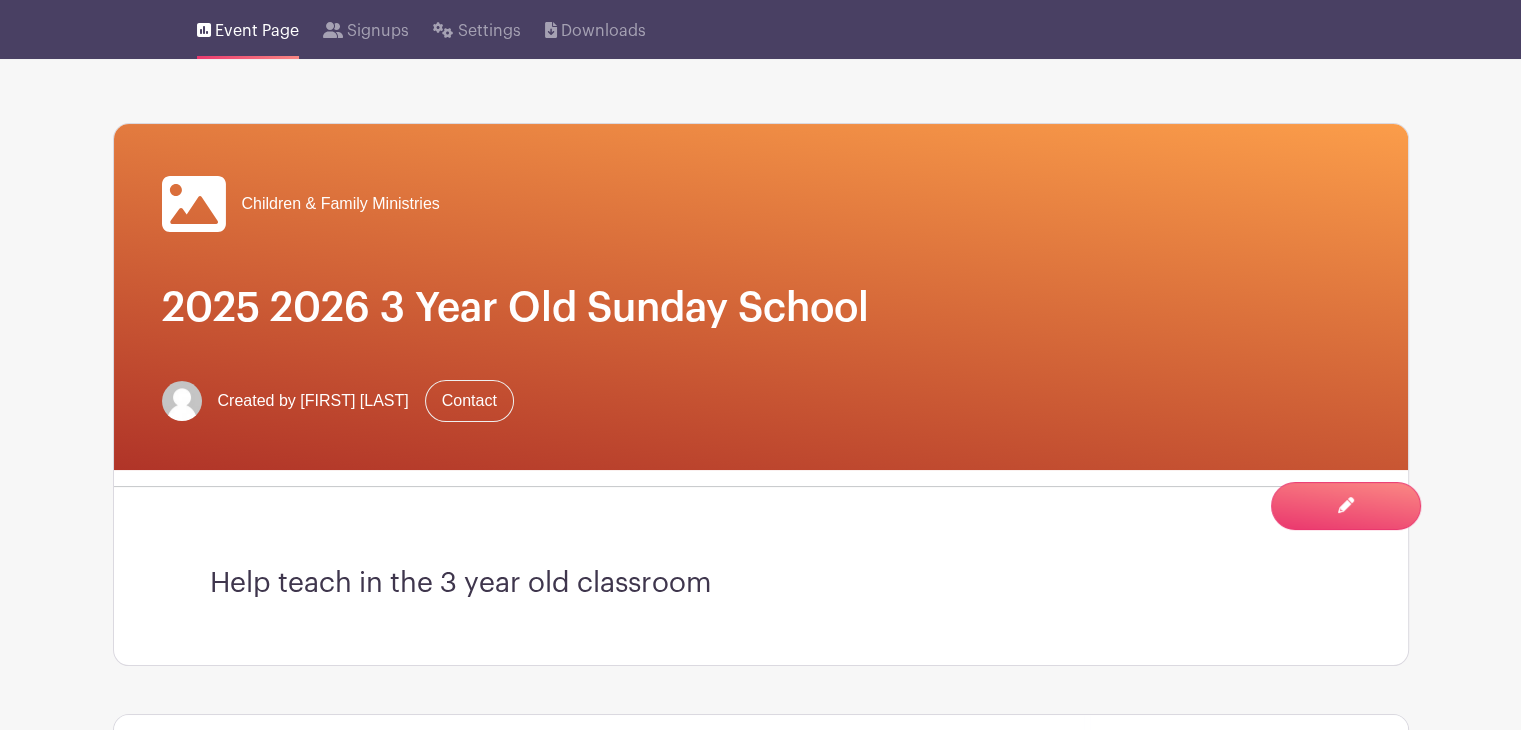 scroll, scrollTop: 0, scrollLeft: 0, axis: both 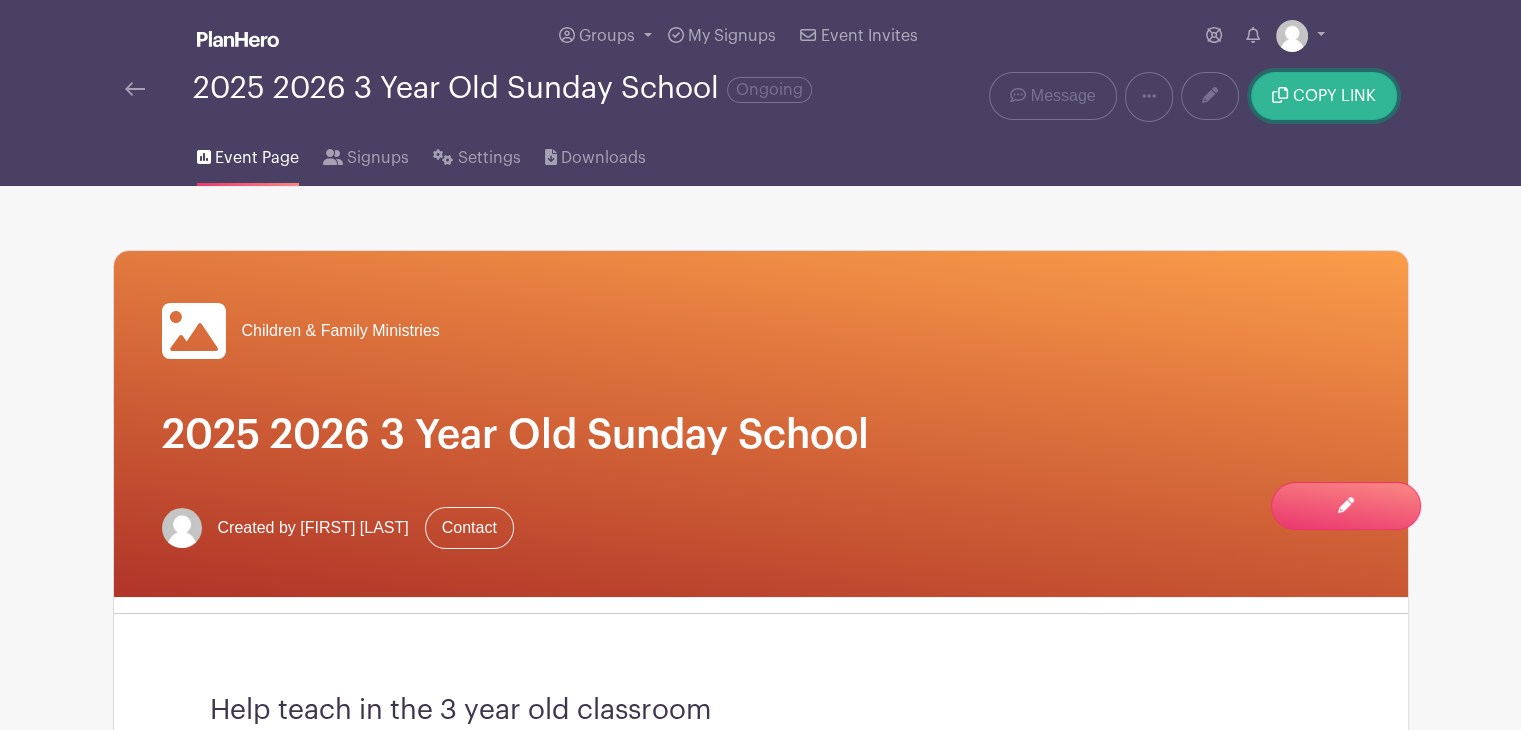 click on "COPY LINK" at bounding box center (1323, 96) 